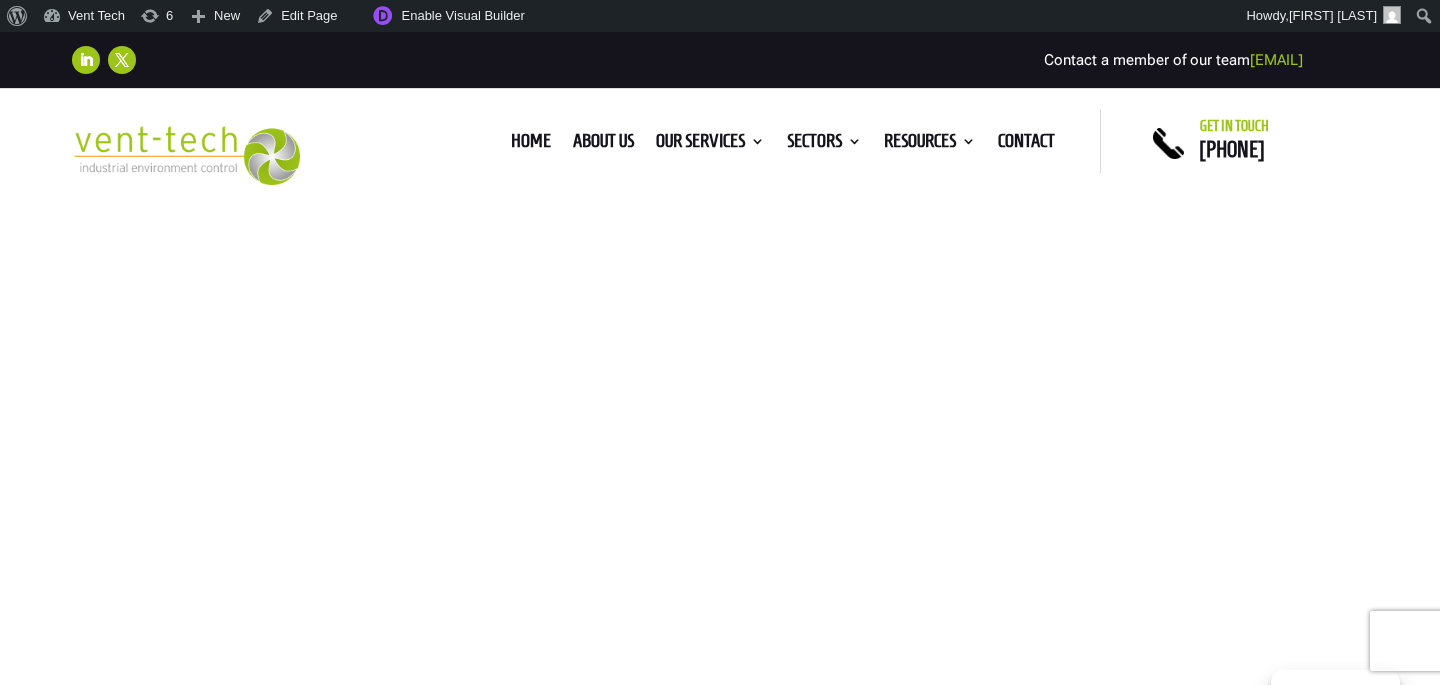 scroll, scrollTop: 0, scrollLeft: 0, axis: both 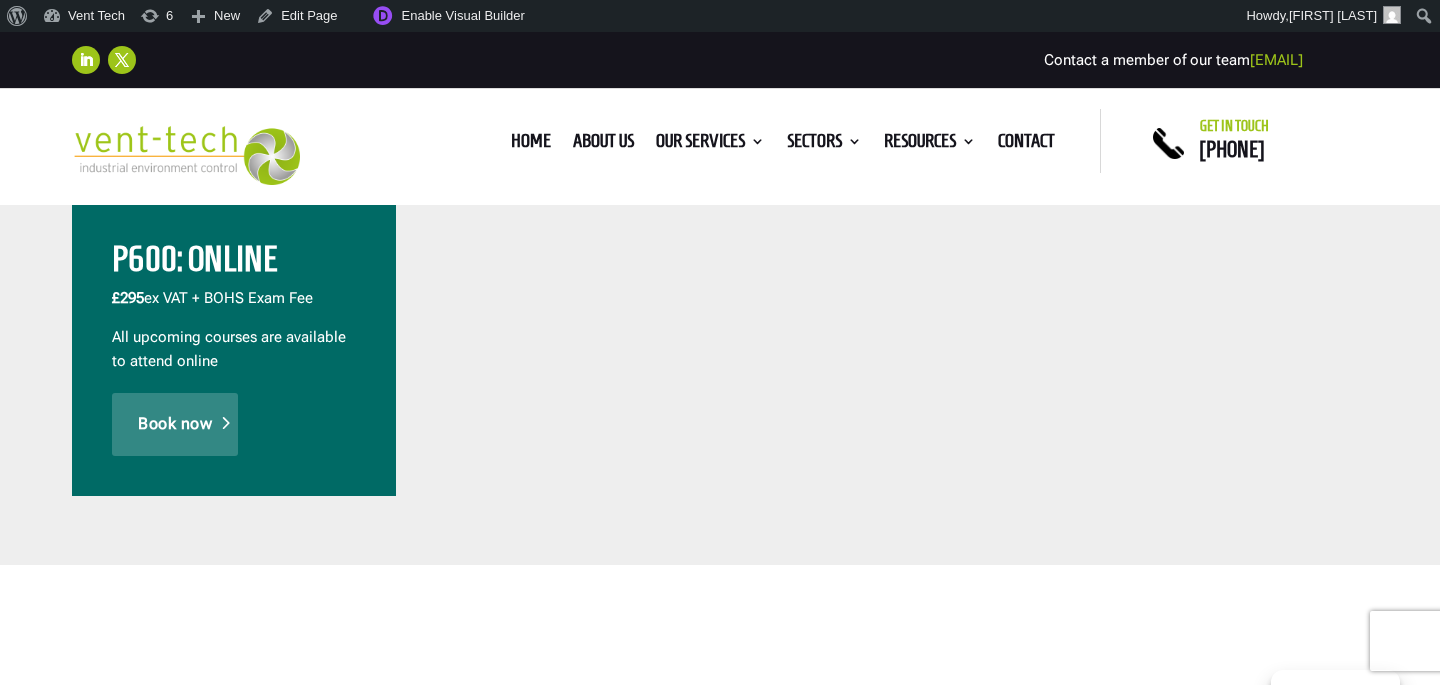 click on "Book now" at bounding box center [175, 424] 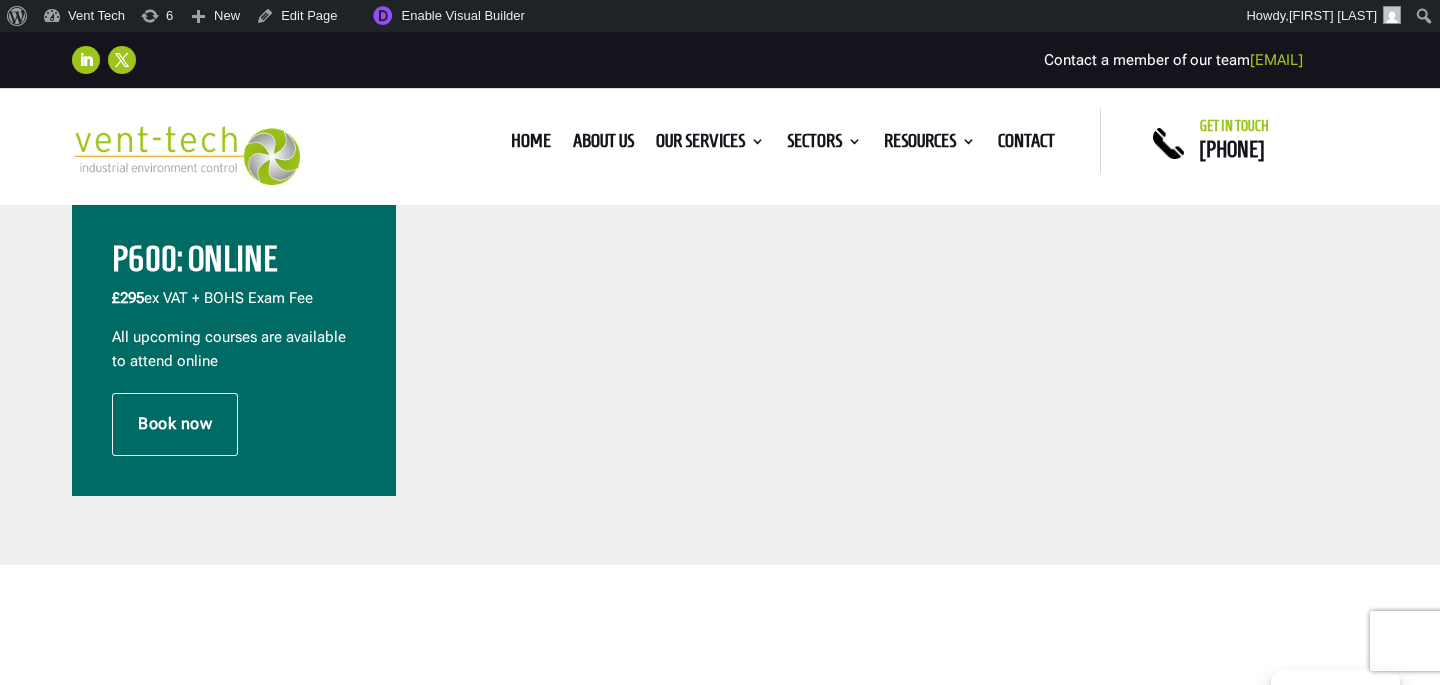 click on "P600: Online" at bounding box center (234, 264) 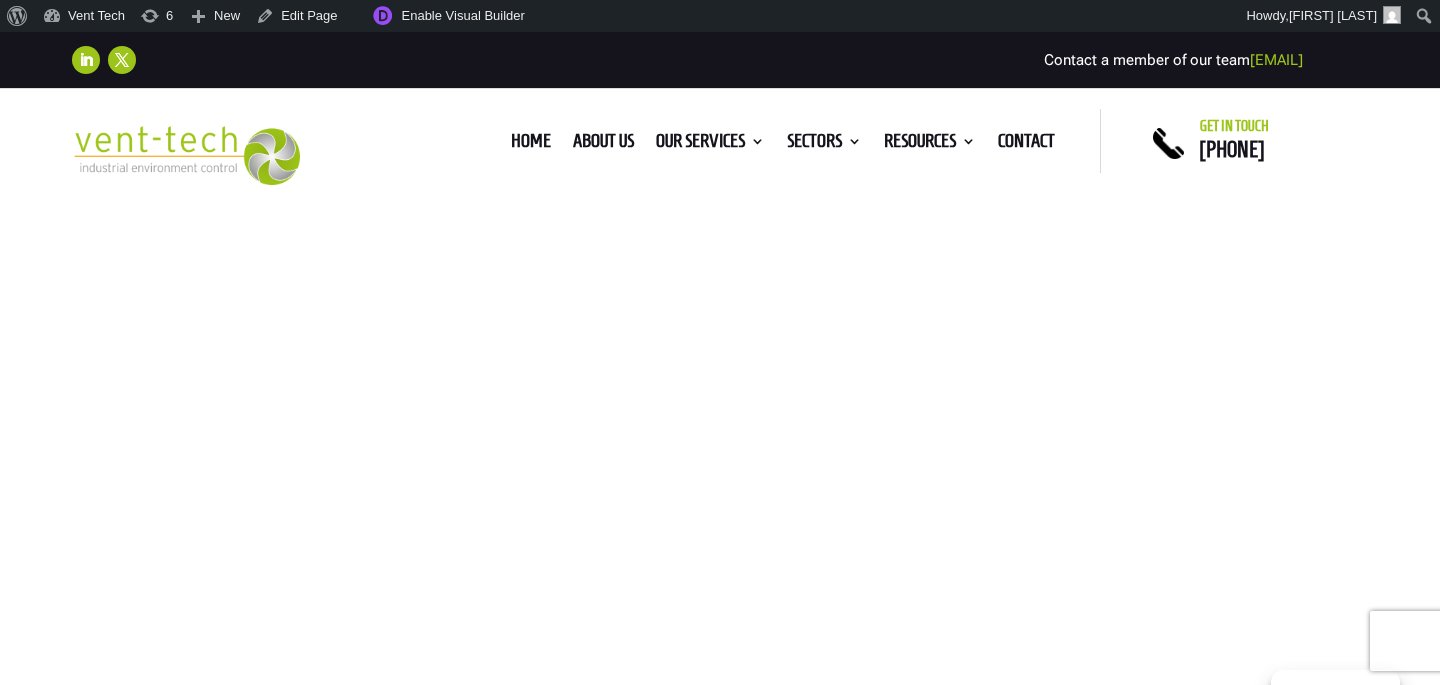 scroll, scrollTop: 1205, scrollLeft: 0, axis: vertical 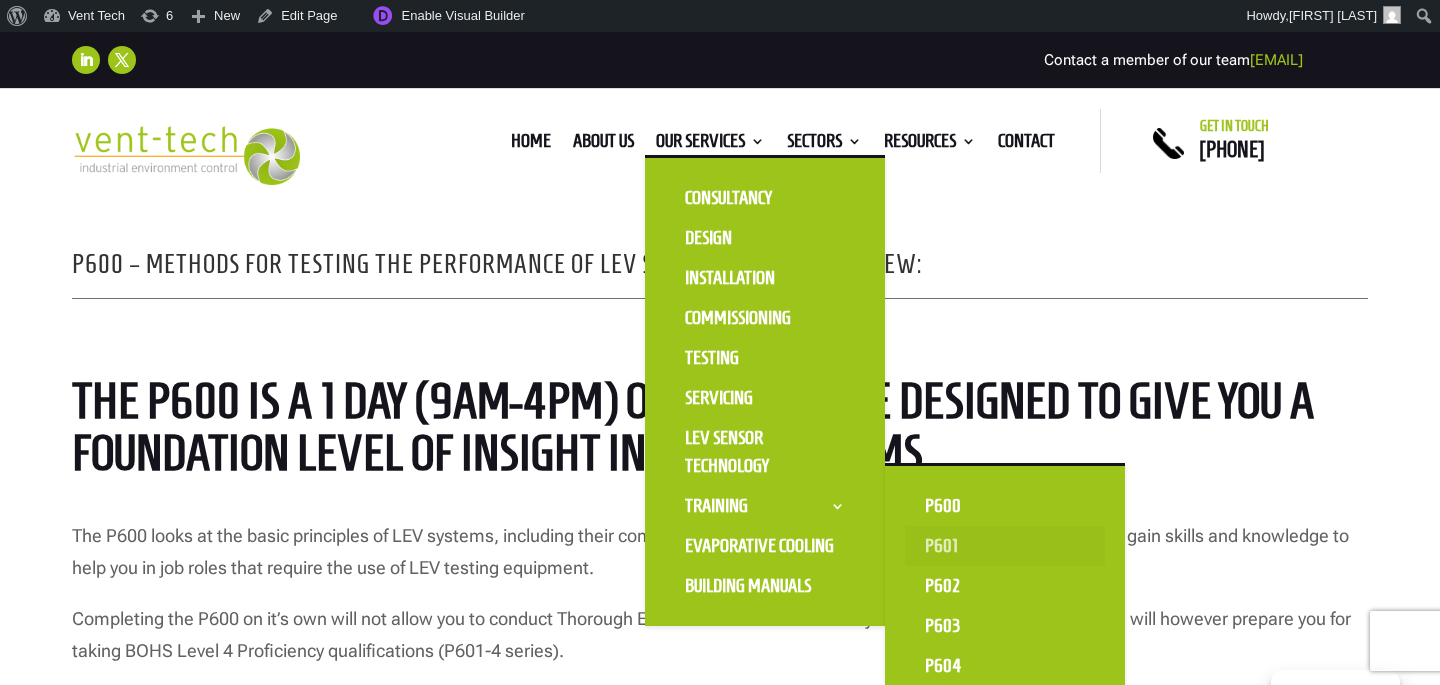 click on "P601" at bounding box center (1005, 546) 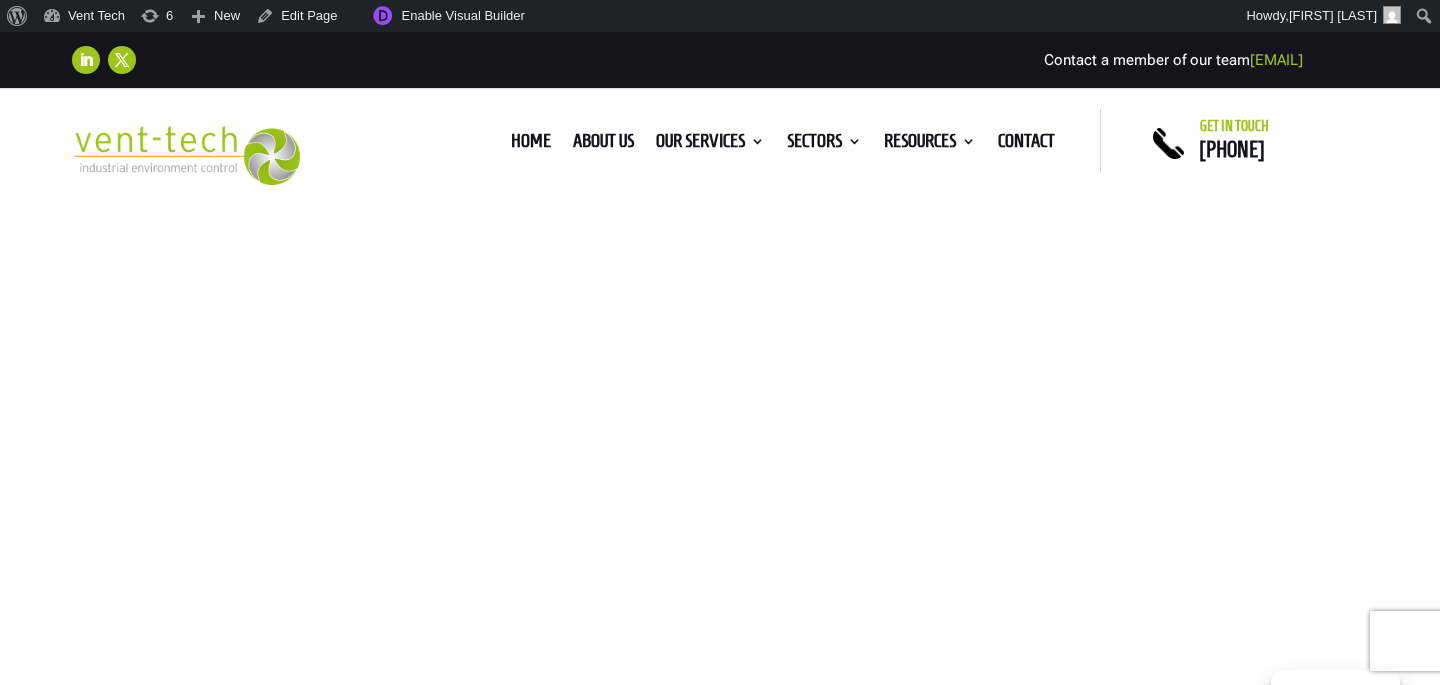scroll, scrollTop: 0, scrollLeft: 0, axis: both 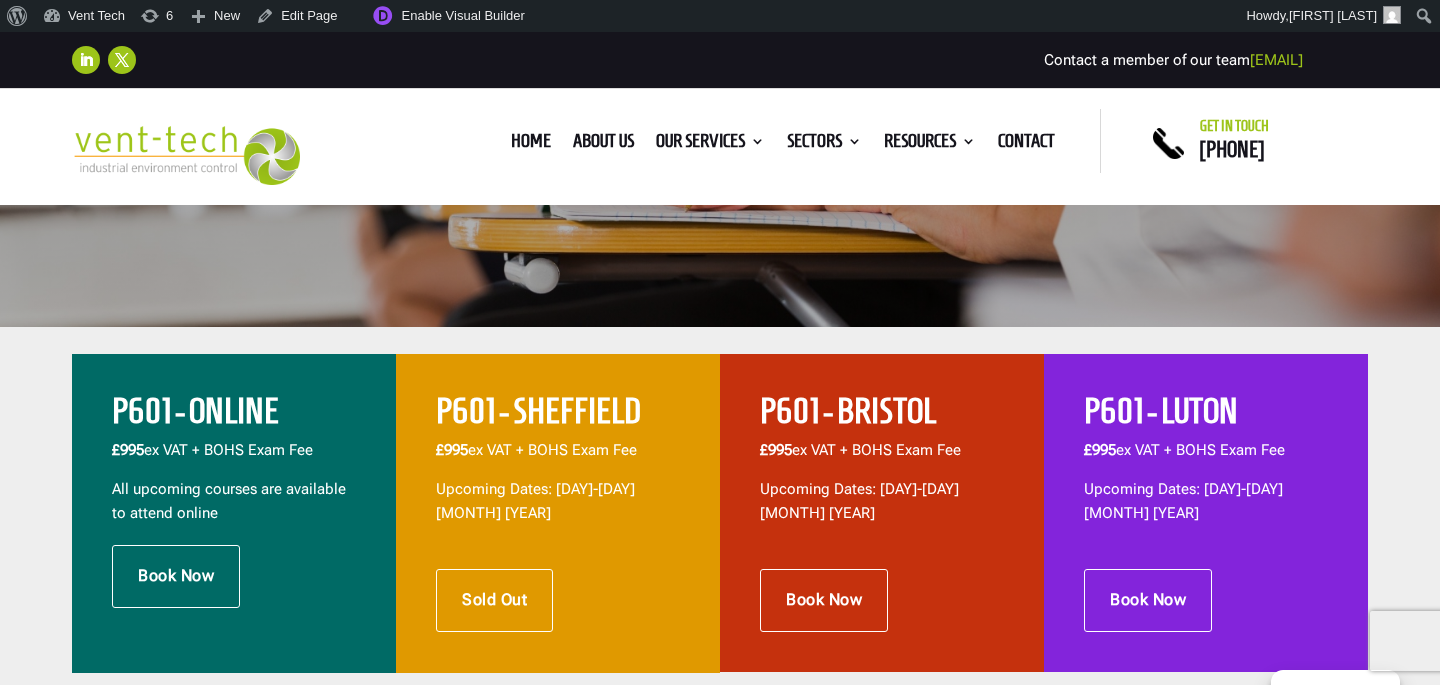 click on "P601 - SHEFFIELD" at bounding box center (558, 416) 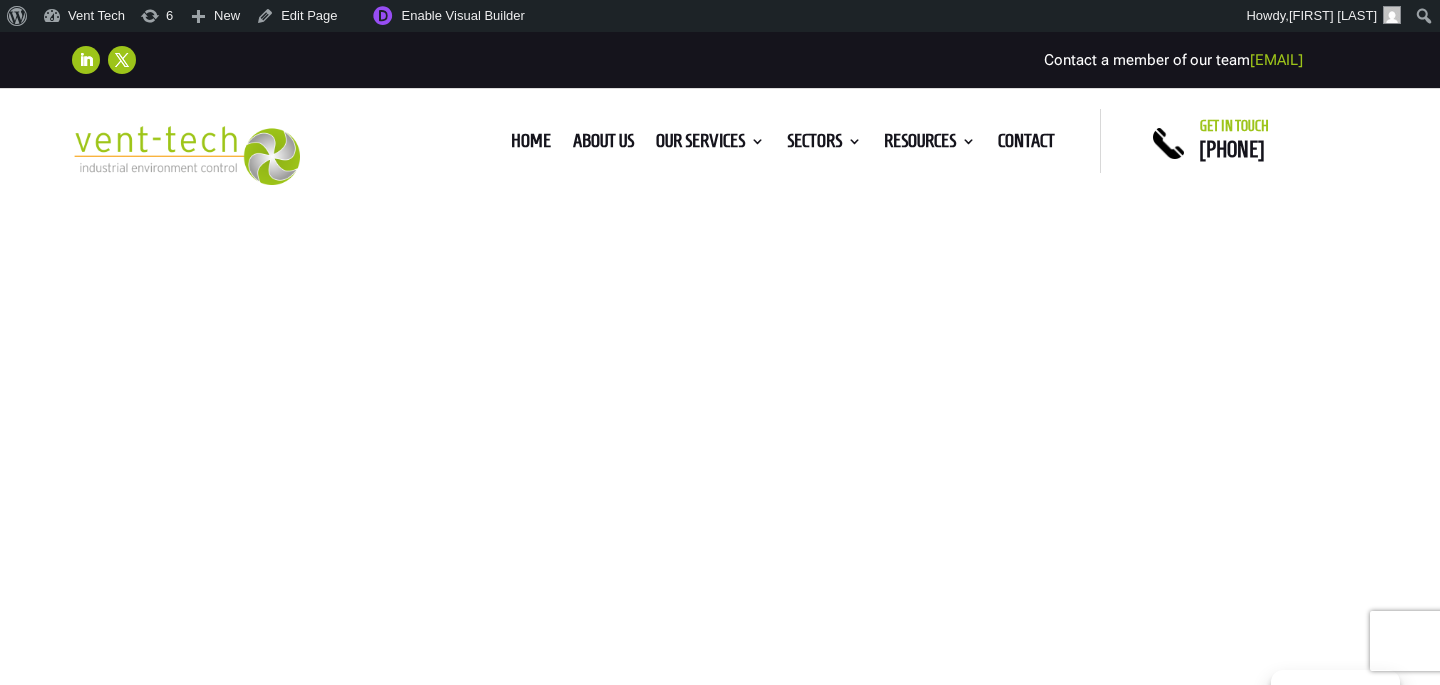 scroll, scrollTop: 0, scrollLeft: 0, axis: both 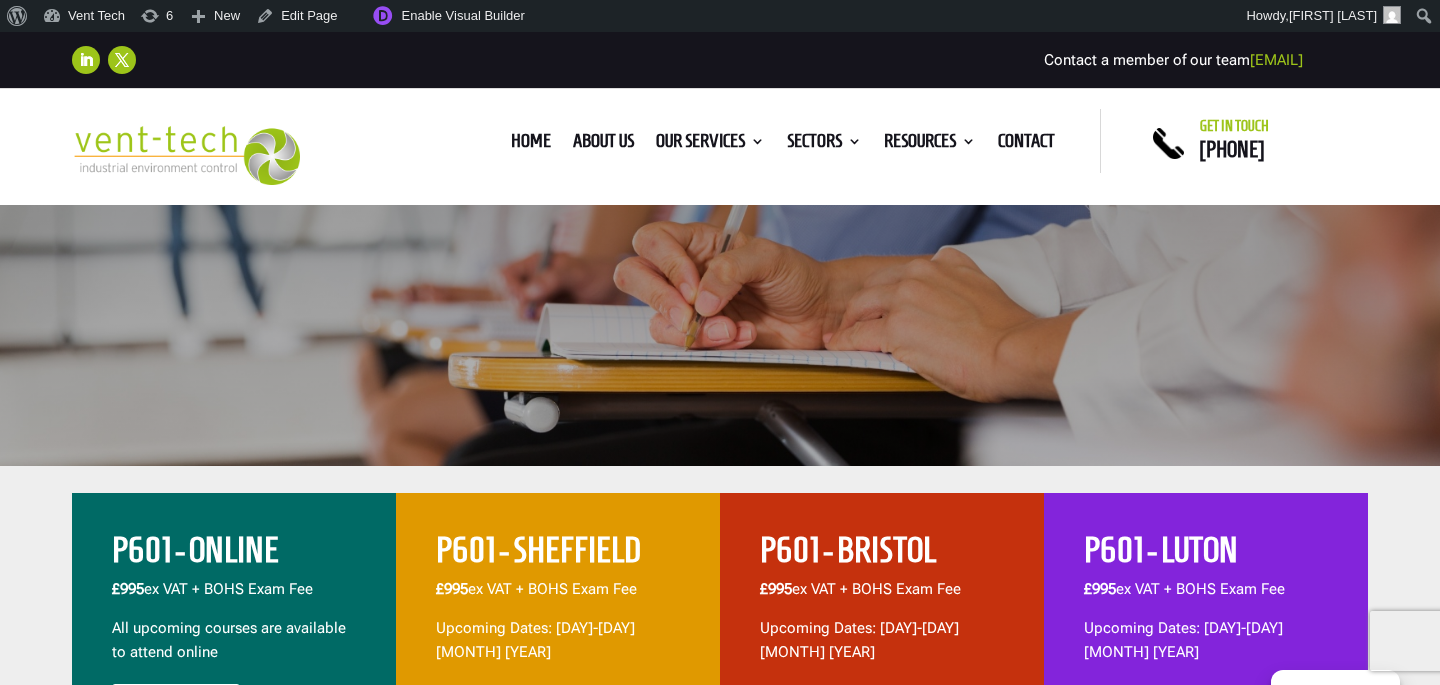 click on "P601 - SHEFFIELD" at bounding box center [558, 555] 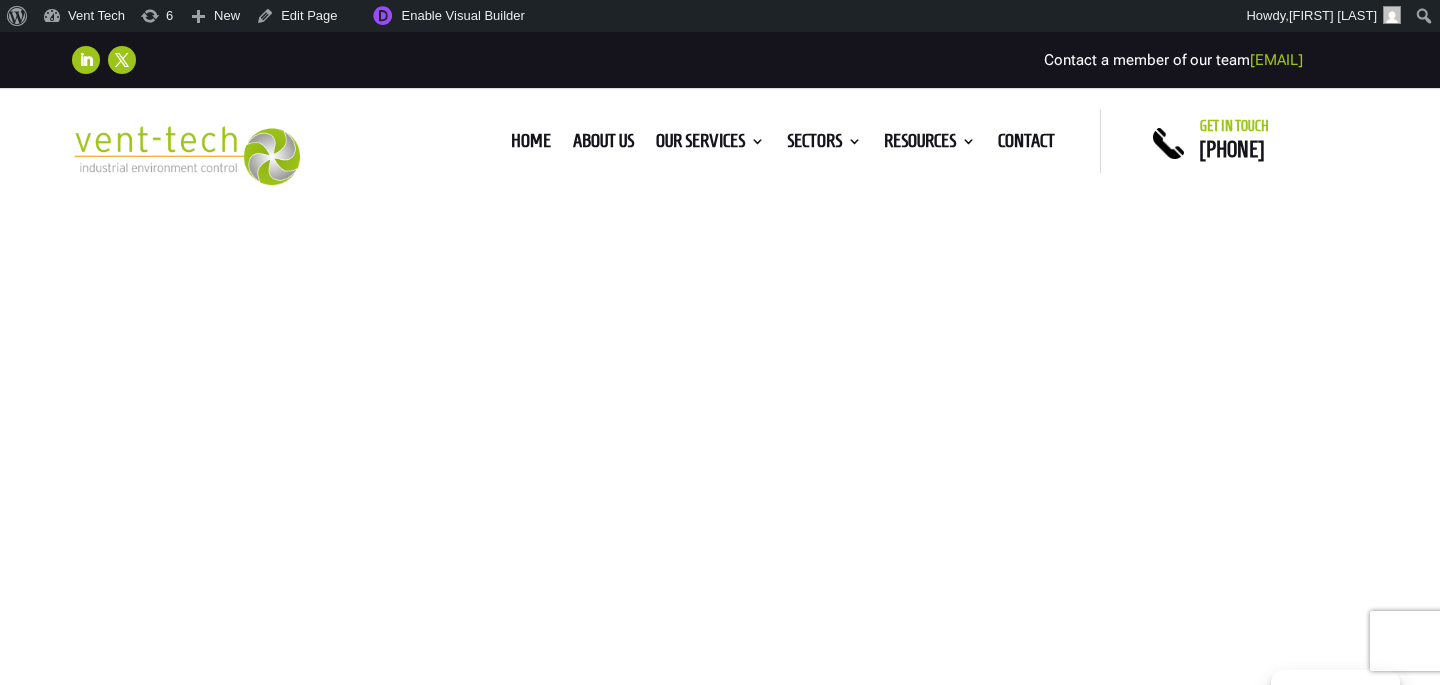 scroll, scrollTop: 0, scrollLeft: 0, axis: both 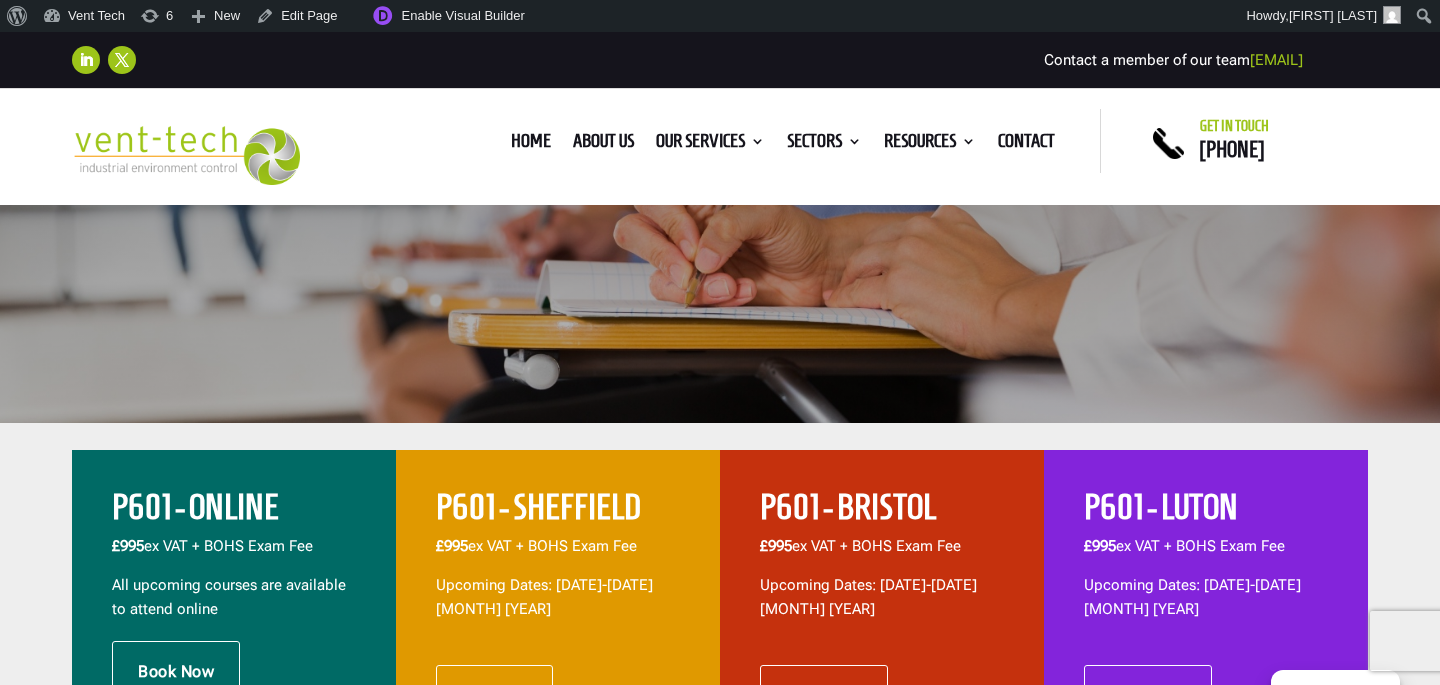 click on "P601 - BRISTOL" at bounding box center [882, 512] 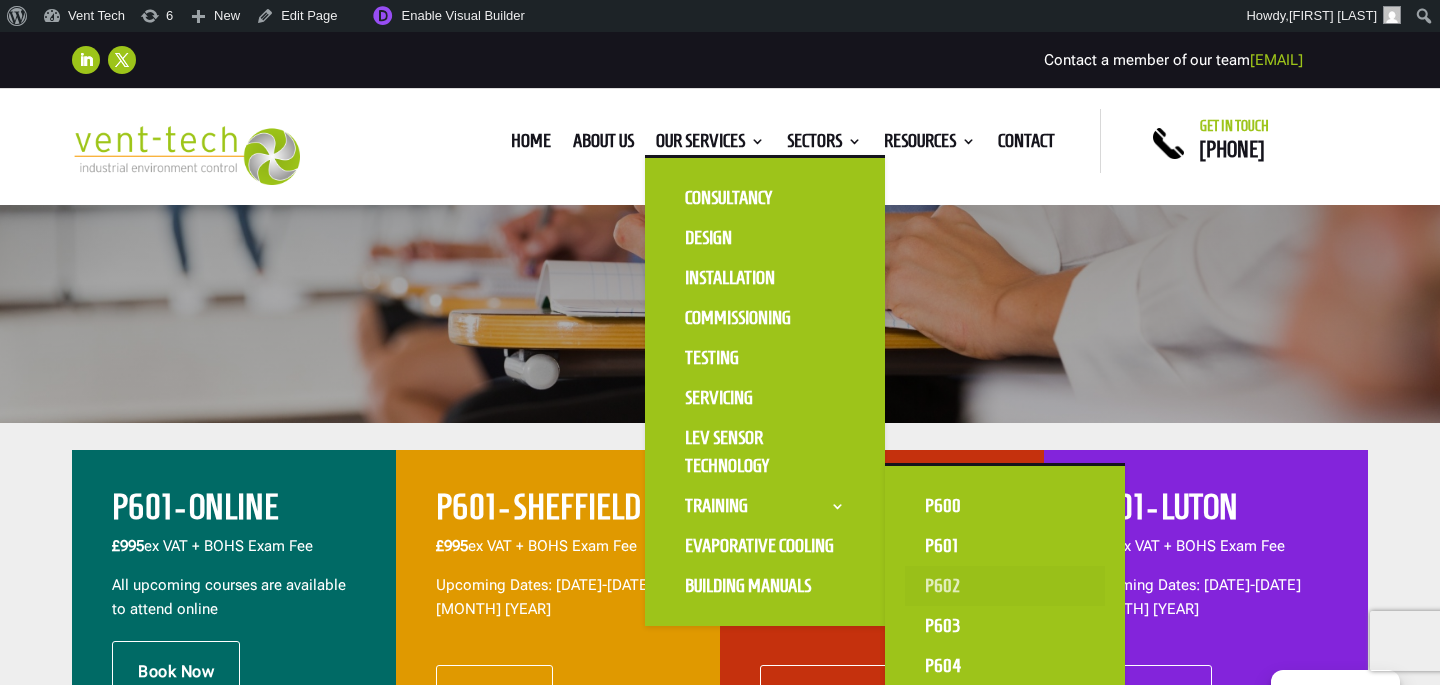 click on "P602" at bounding box center [1005, 586] 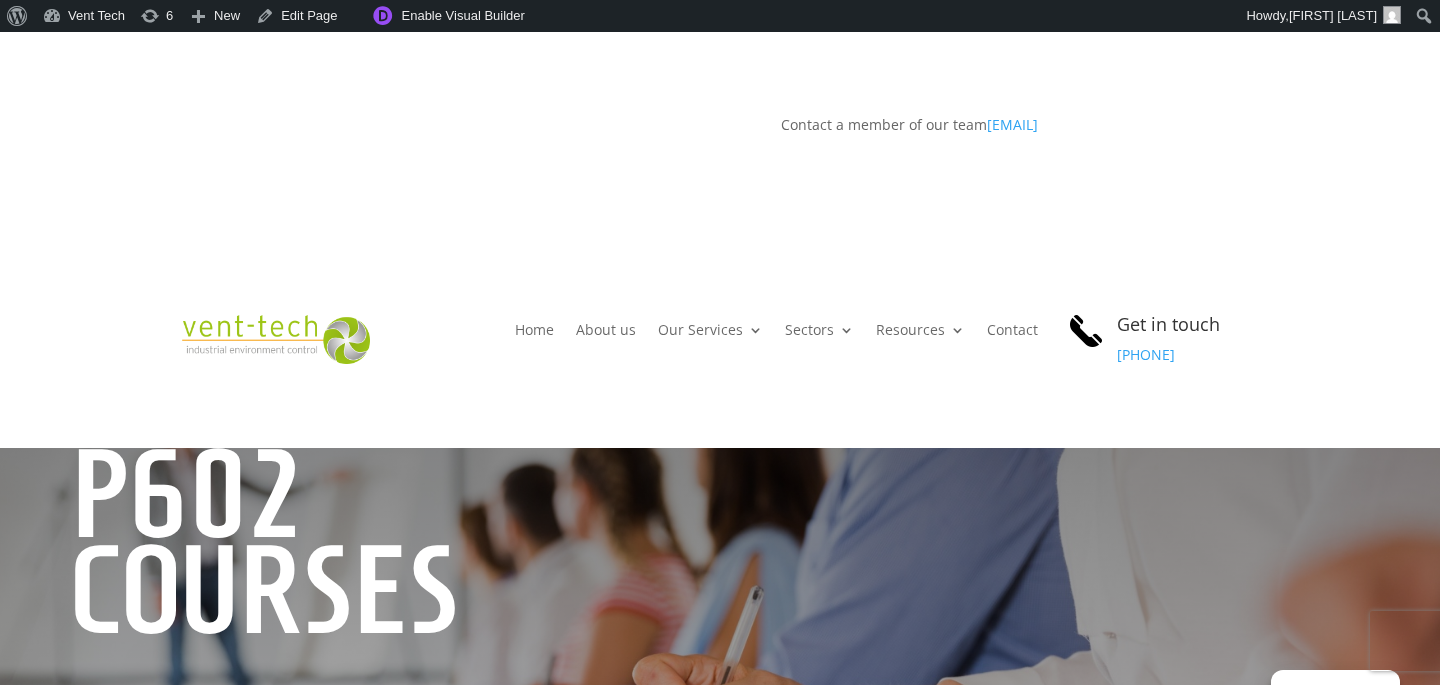 scroll, scrollTop: 0, scrollLeft: 0, axis: both 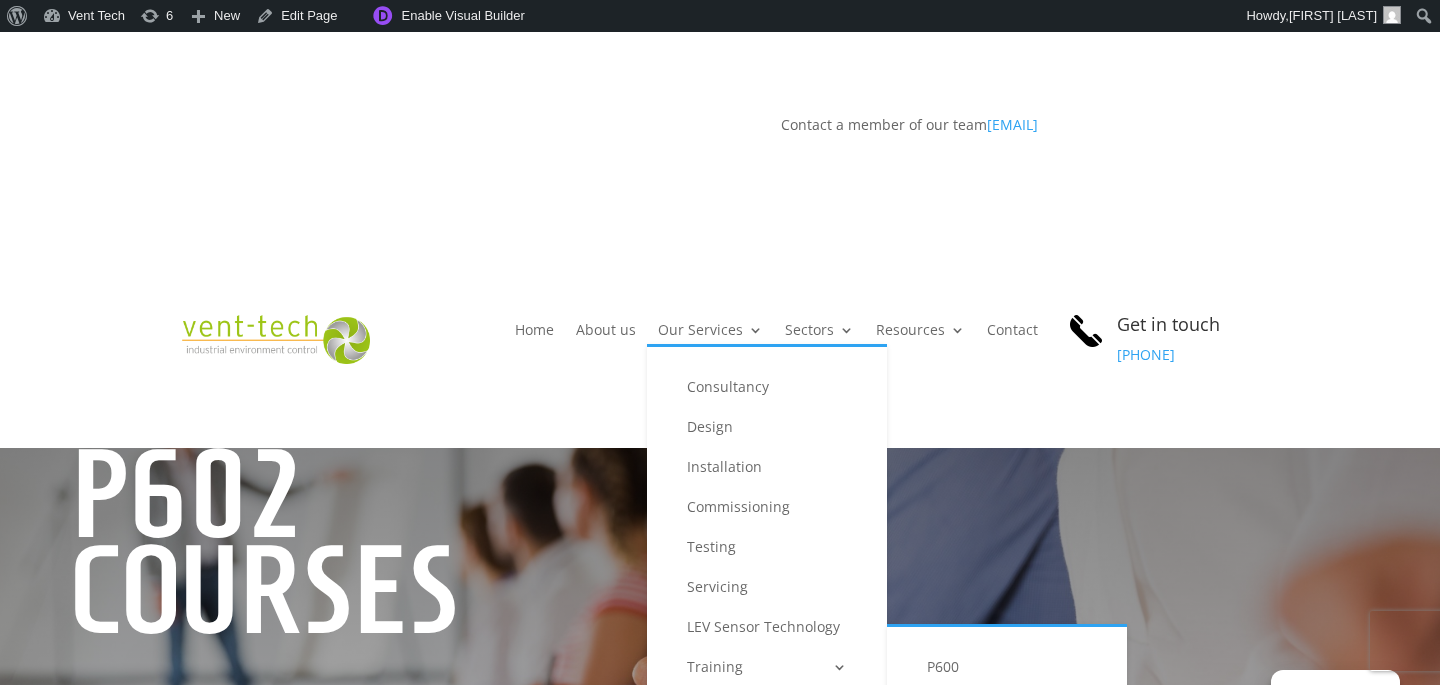 click on "P603" at bounding box center [1007, 787] 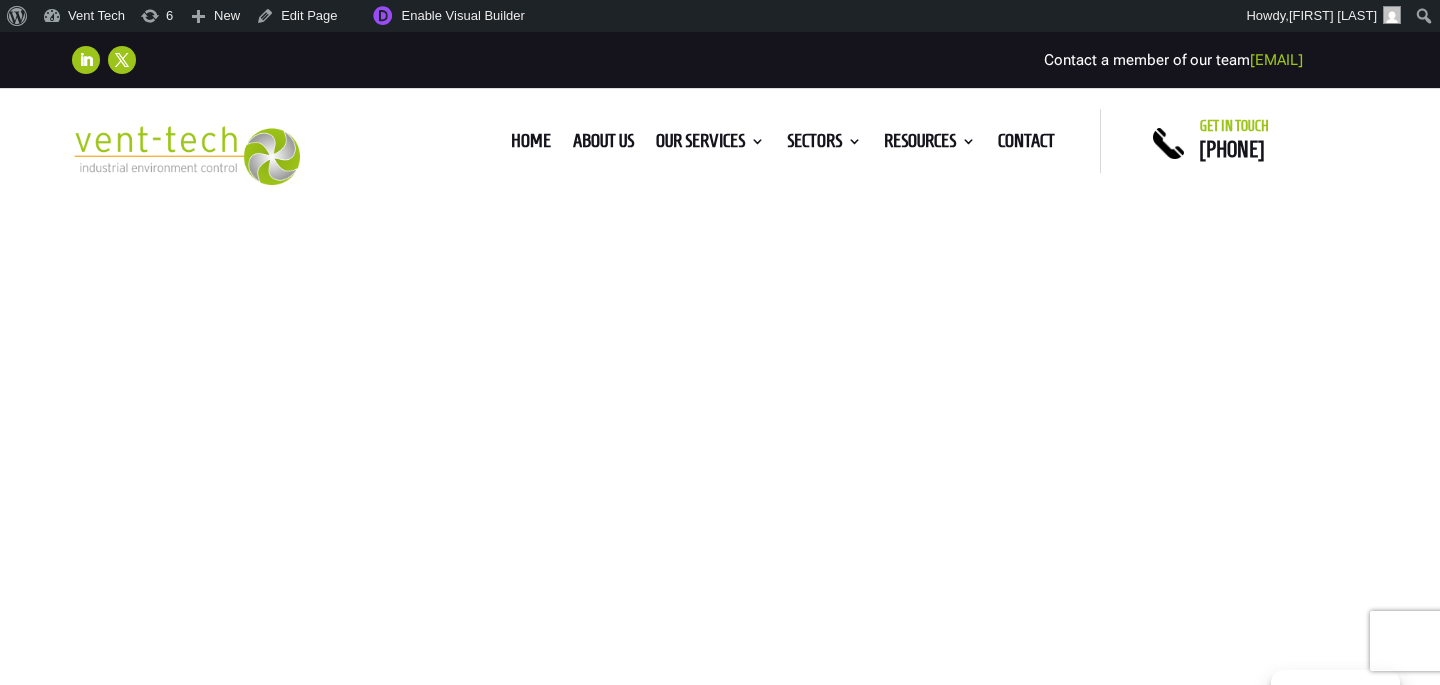 scroll, scrollTop: 0, scrollLeft: 0, axis: both 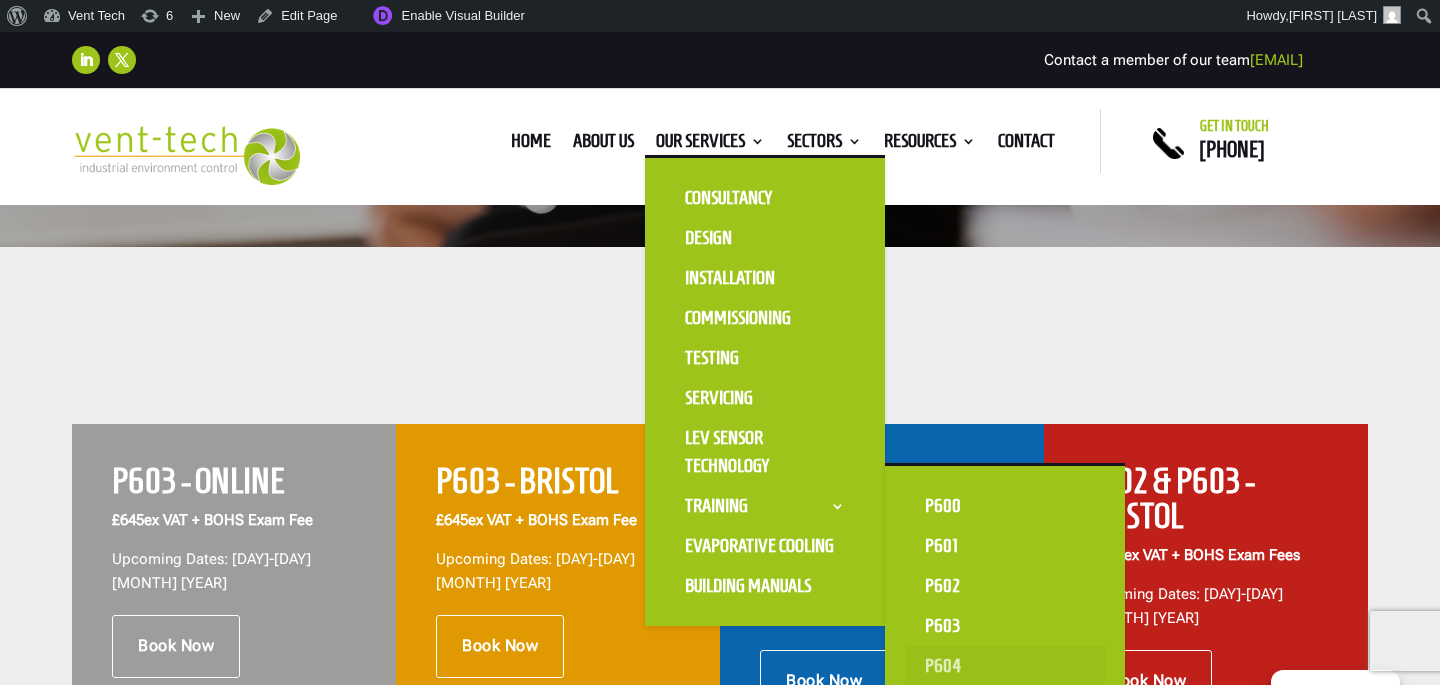 click on "P604" at bounding box center [1005, 666] 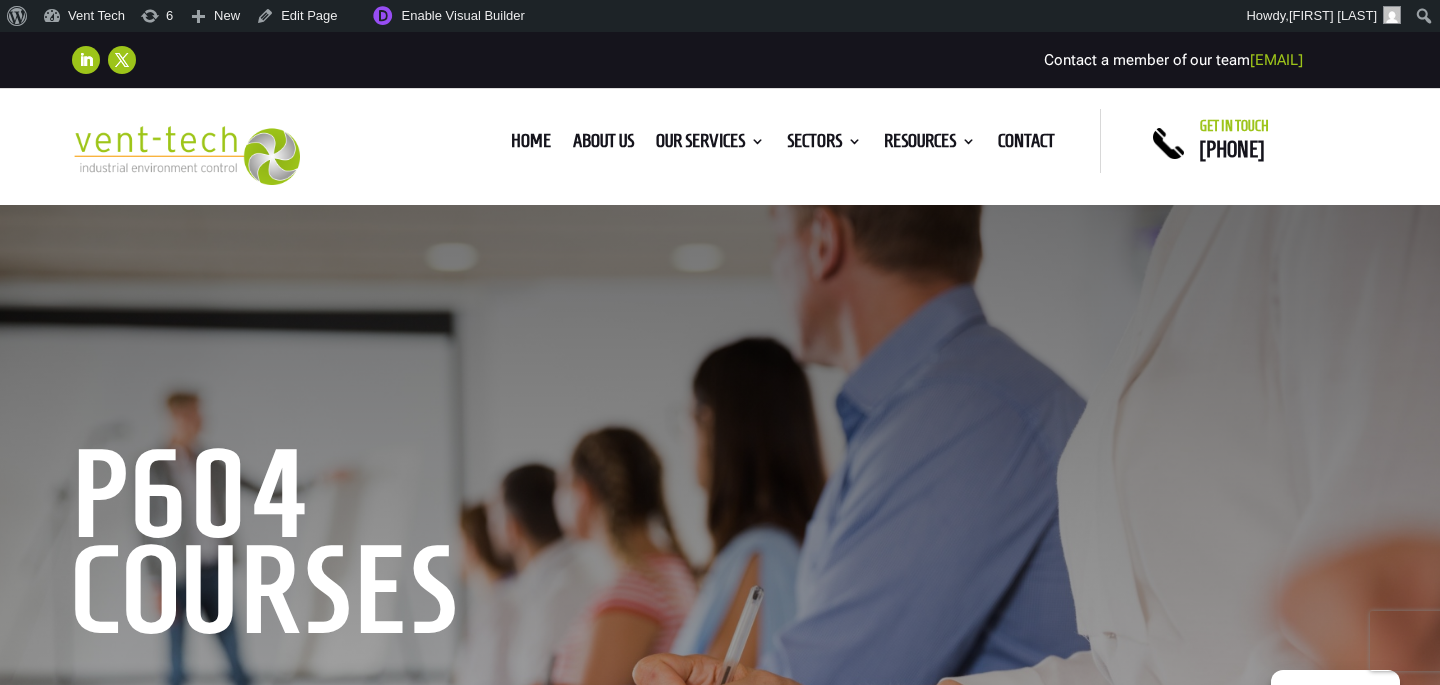 scroll, scrollTop: 0, scrollLeft: 0, axis: both 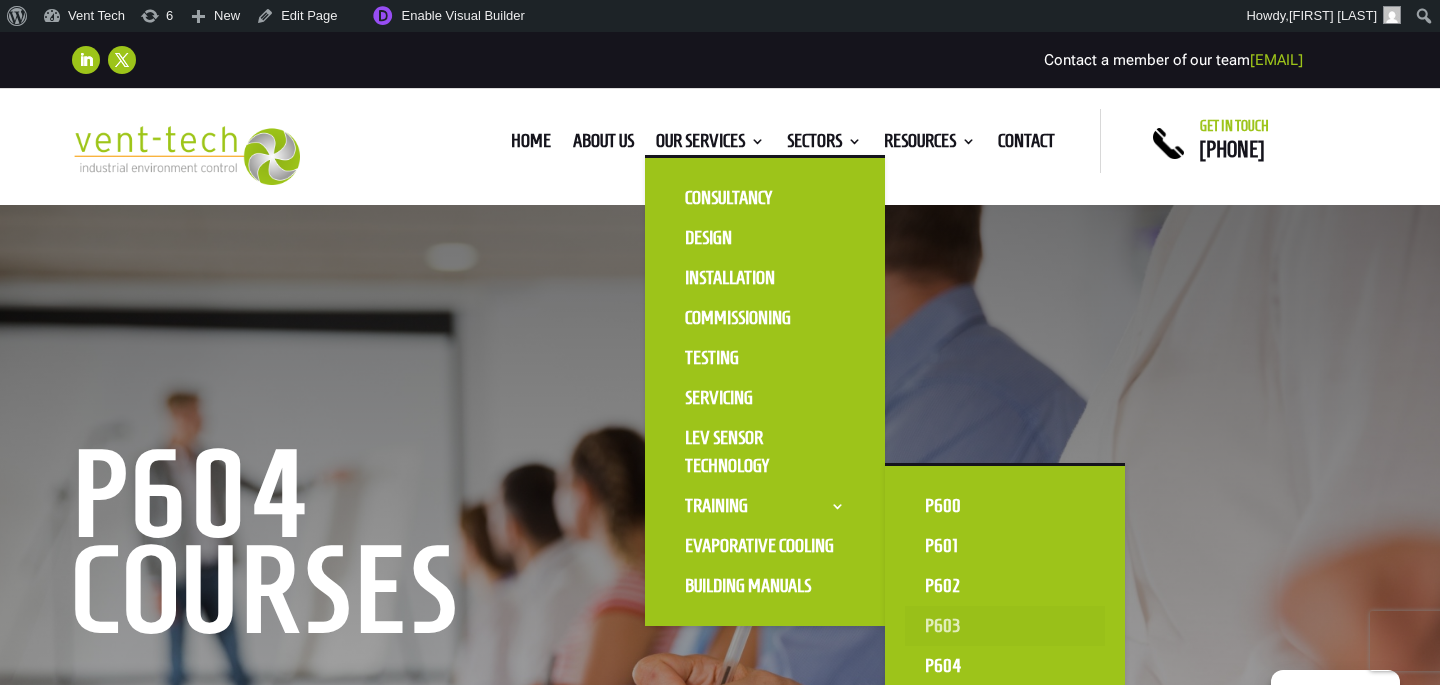 click on "P603" at bounding box center (1005, 626) 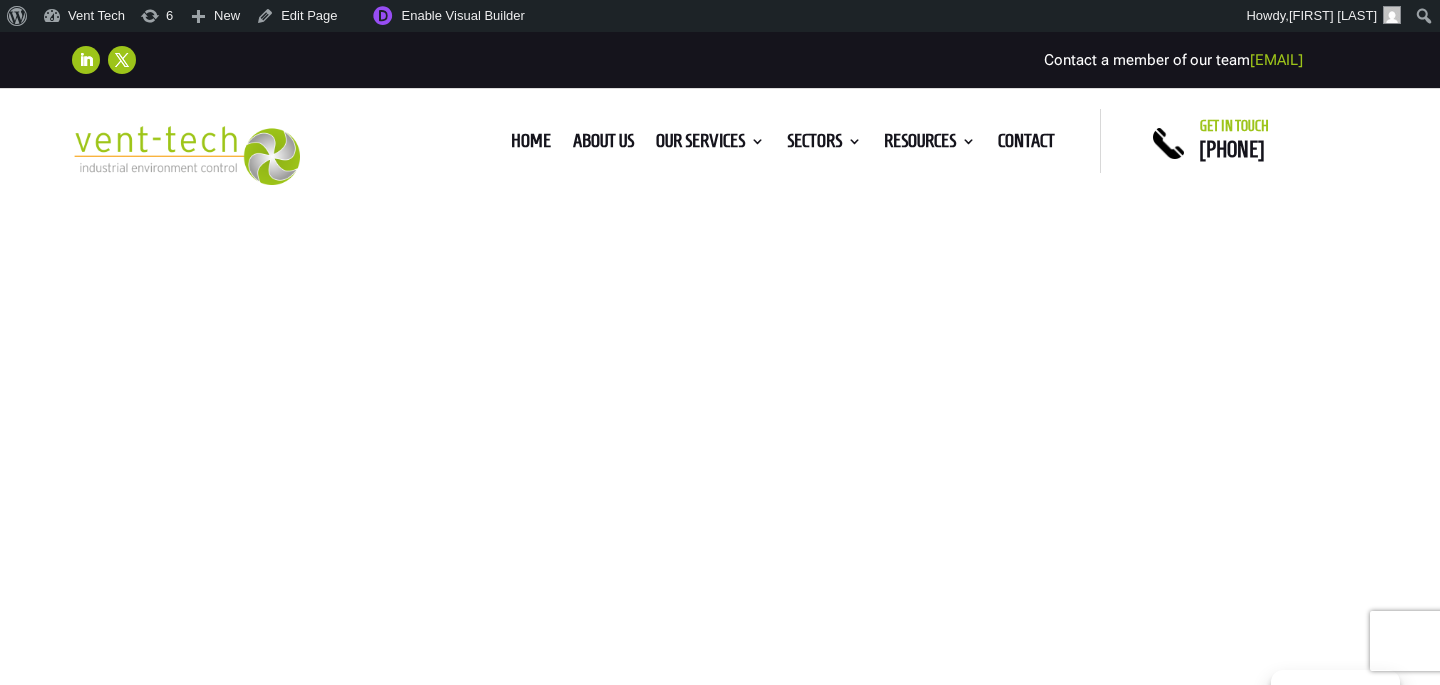 scroll, scrollTop: 0, scrollLeft: 0, axis: both 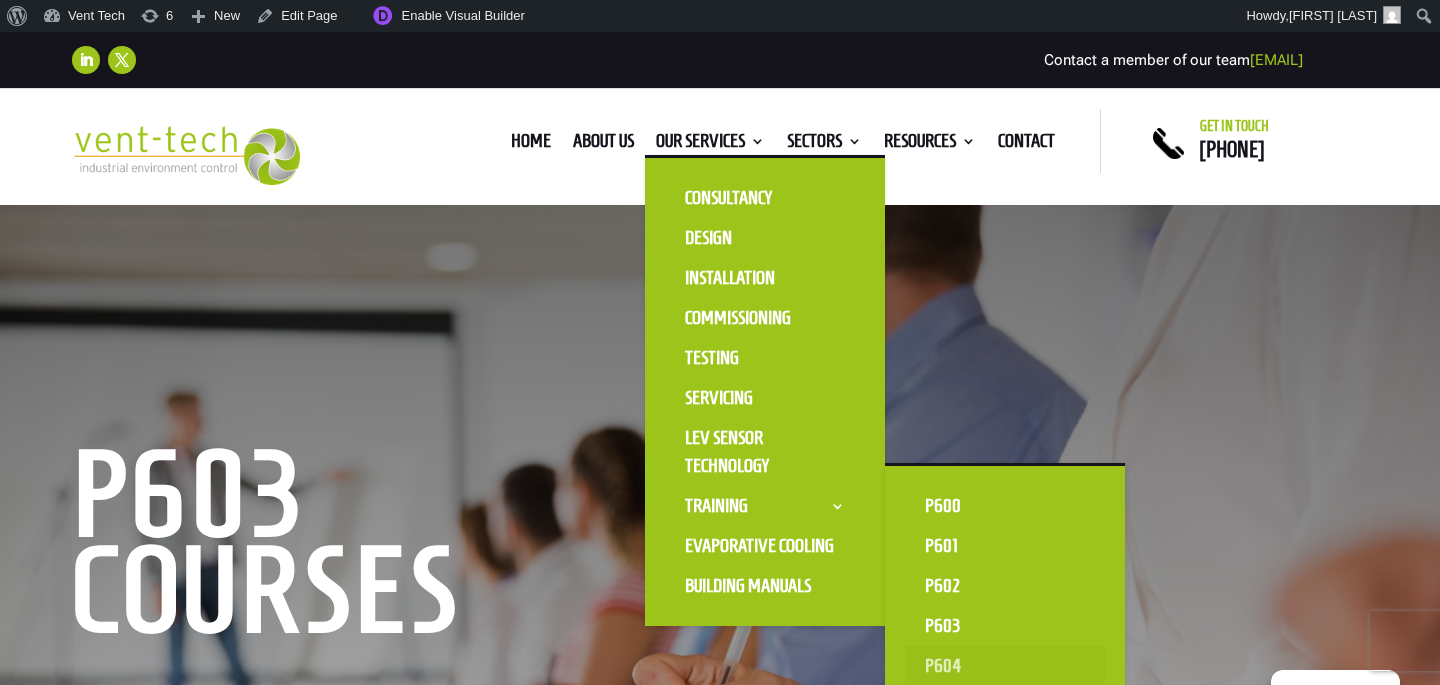 click on "P604" at bounding box center [1005, 666] 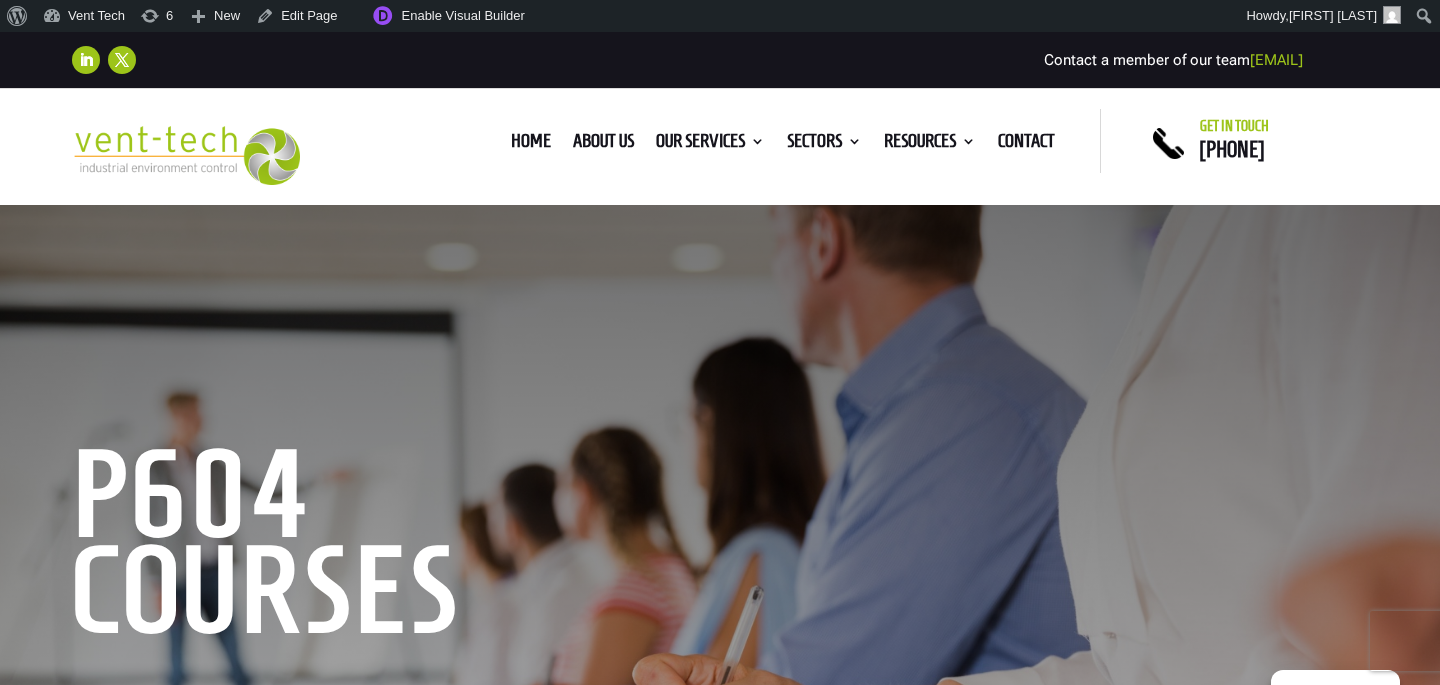 scroll, scrollTop: 0, scrollLeft: 0, axis: both 